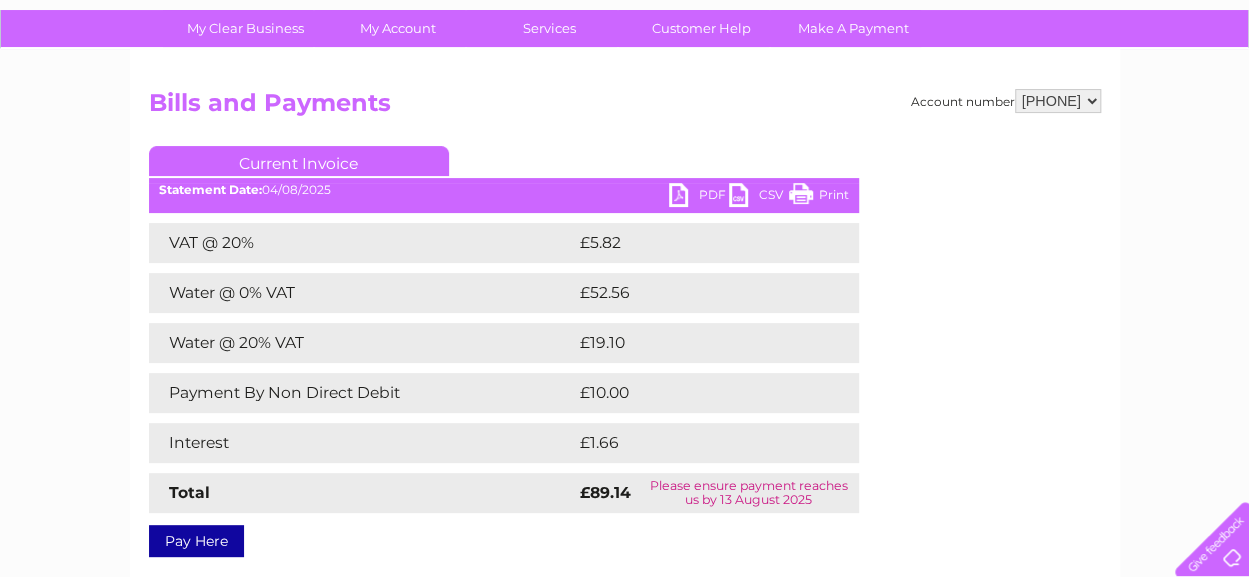 scroll, scrollTop: 100, scrollLeft: 0, axis: vertical 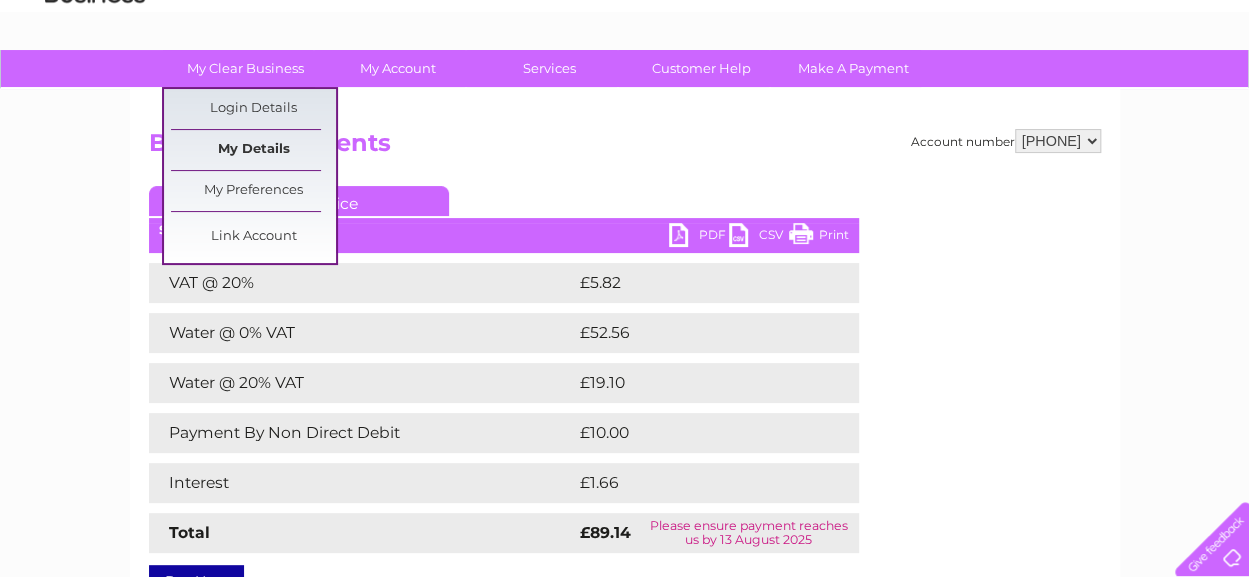 click on "My Details" at bounding box center (253, 150) 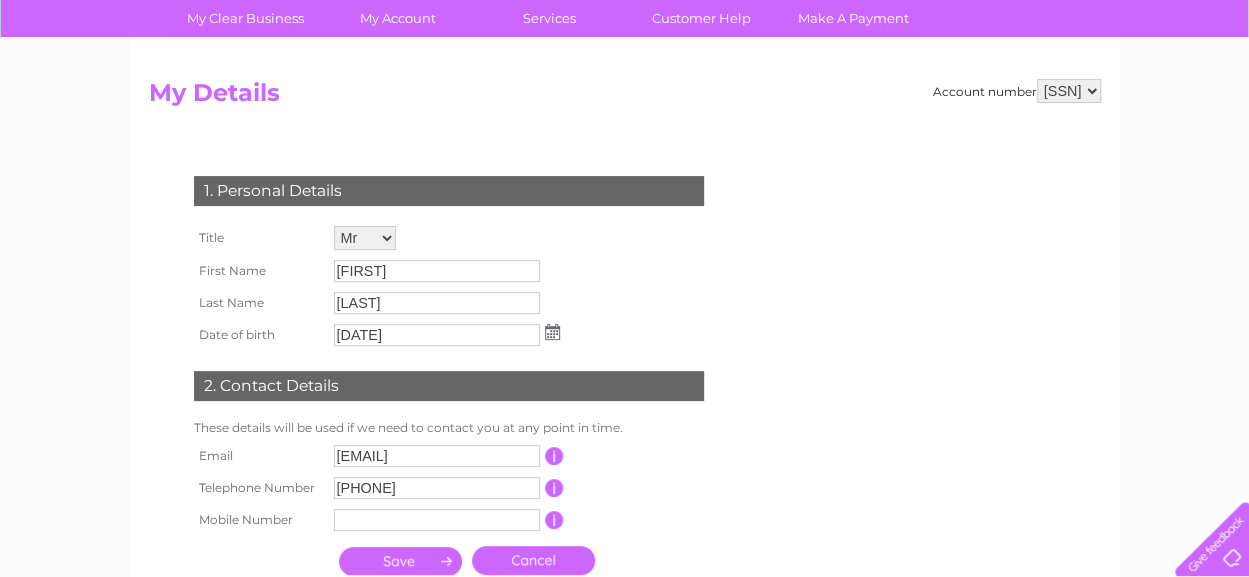 scroll, scrollTop: 78, scrollLeft: 0, axis: vertical 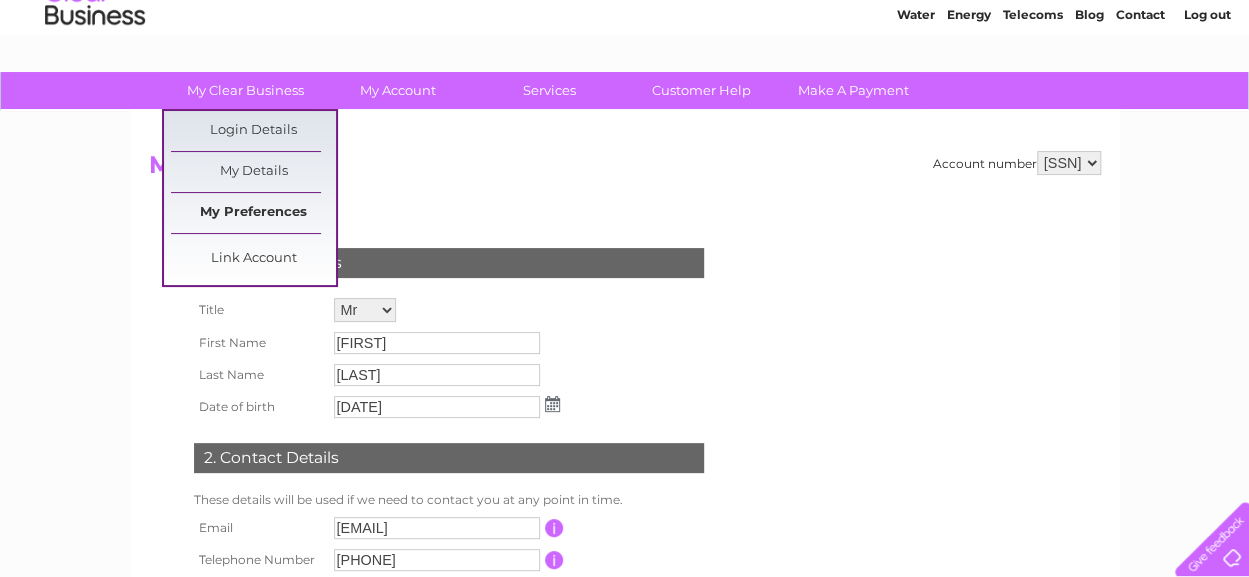 click on "My Preferences" at bounding box center (253, 213) 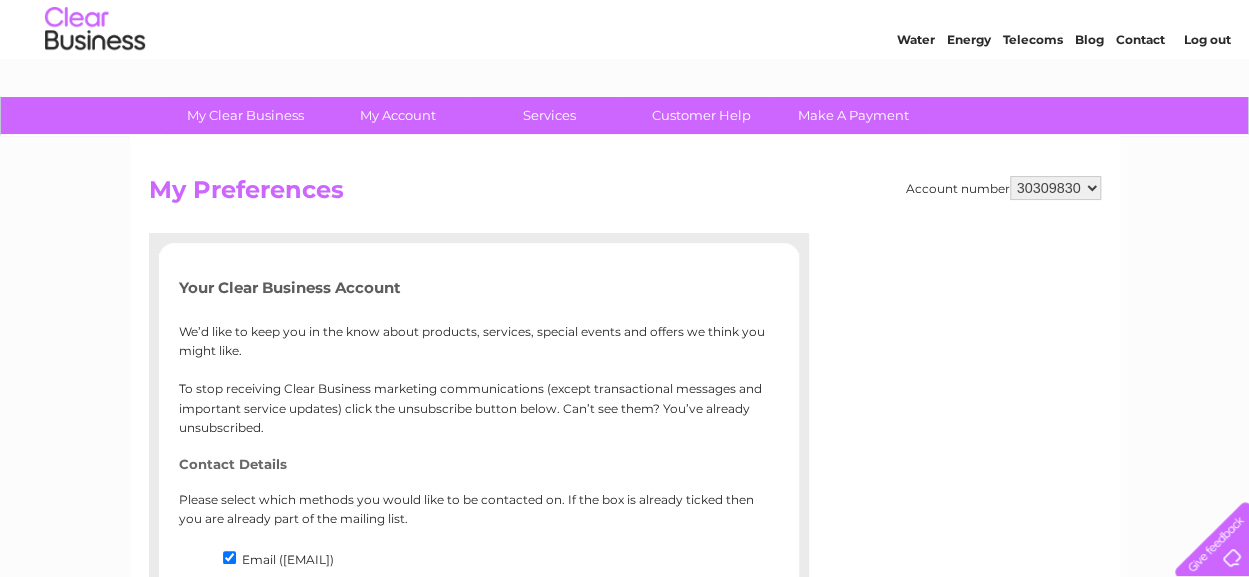 scroll, scrollTop: 0, scrollLeft: 0, axis: both 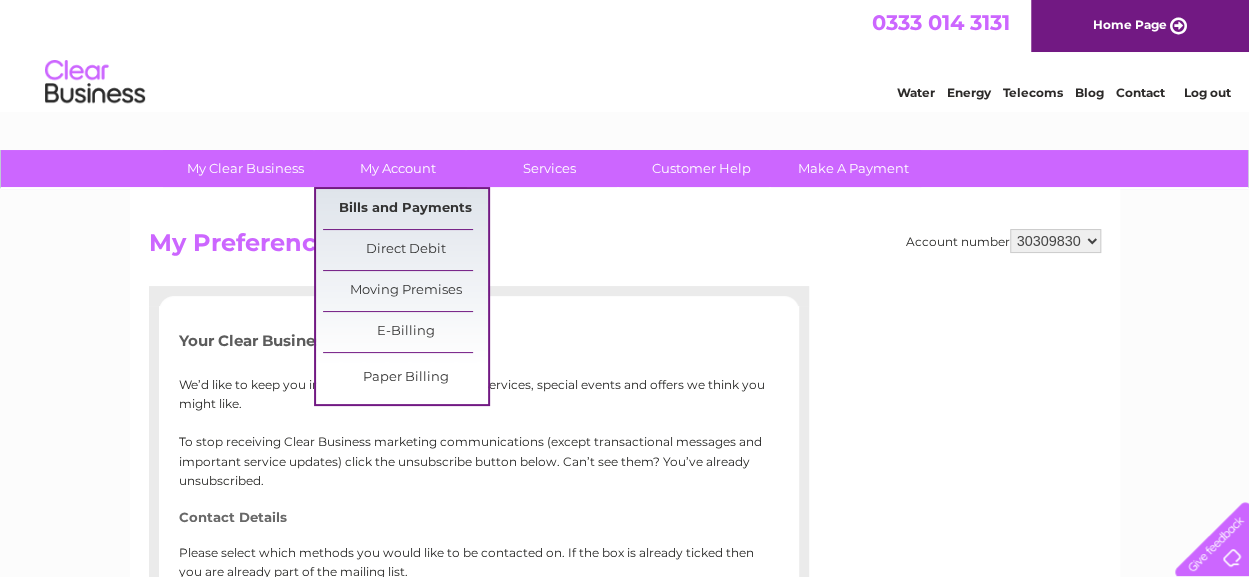 click on "Bills and Payments" at bounding box center (405, 209) 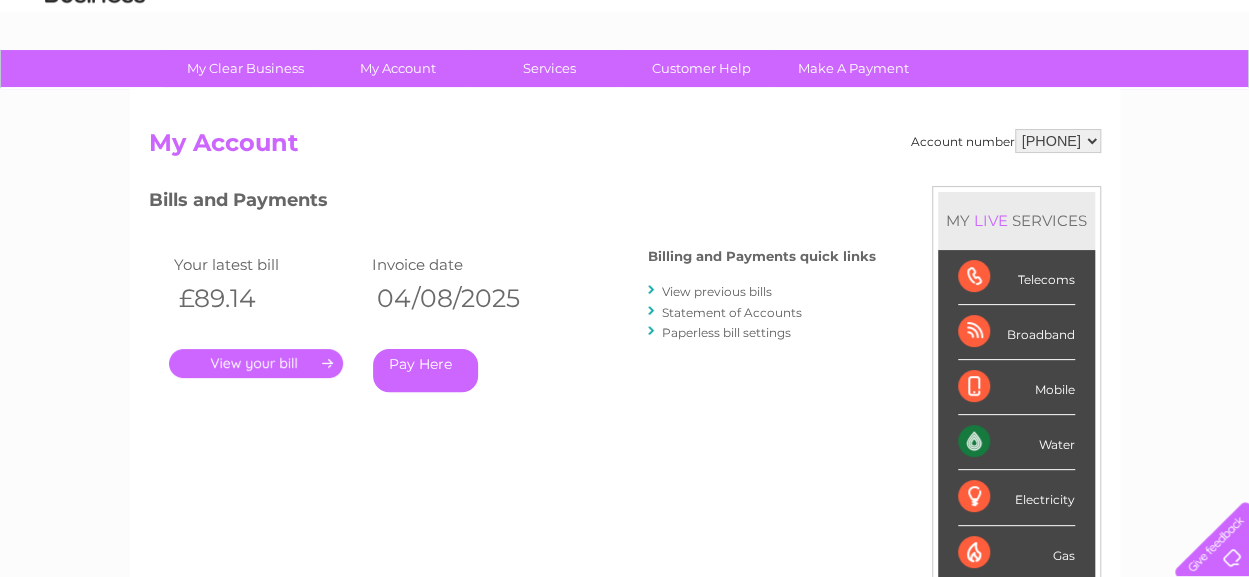scroll, scrollTop: 0, scrollLeft: 0, axis: both 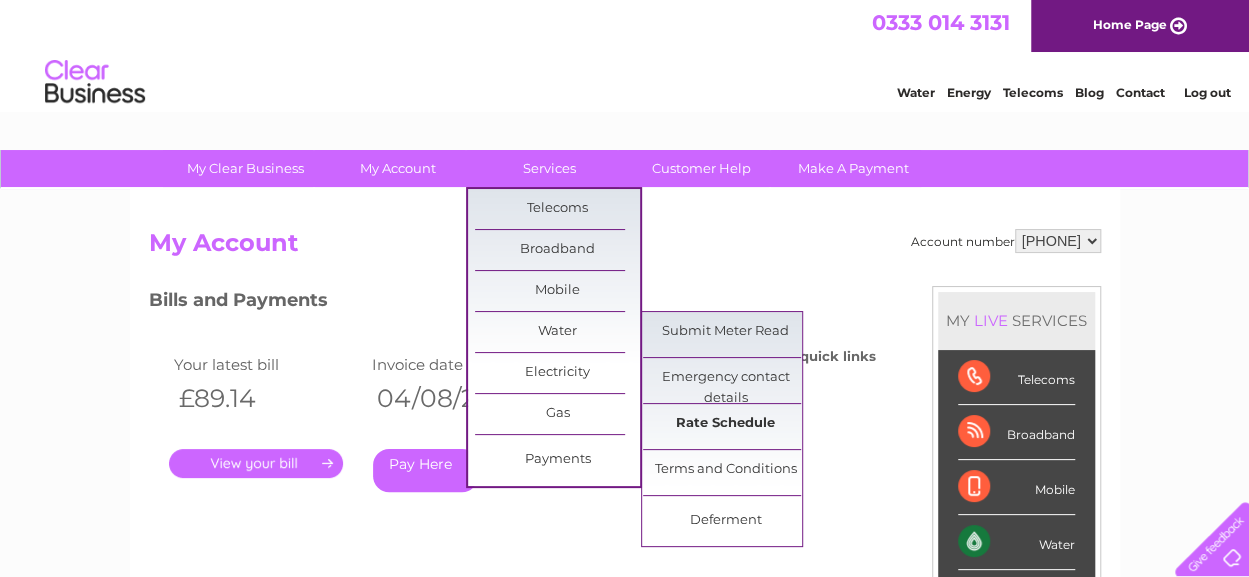 click on "Rate Schedule" at bounding box center [725, 424] 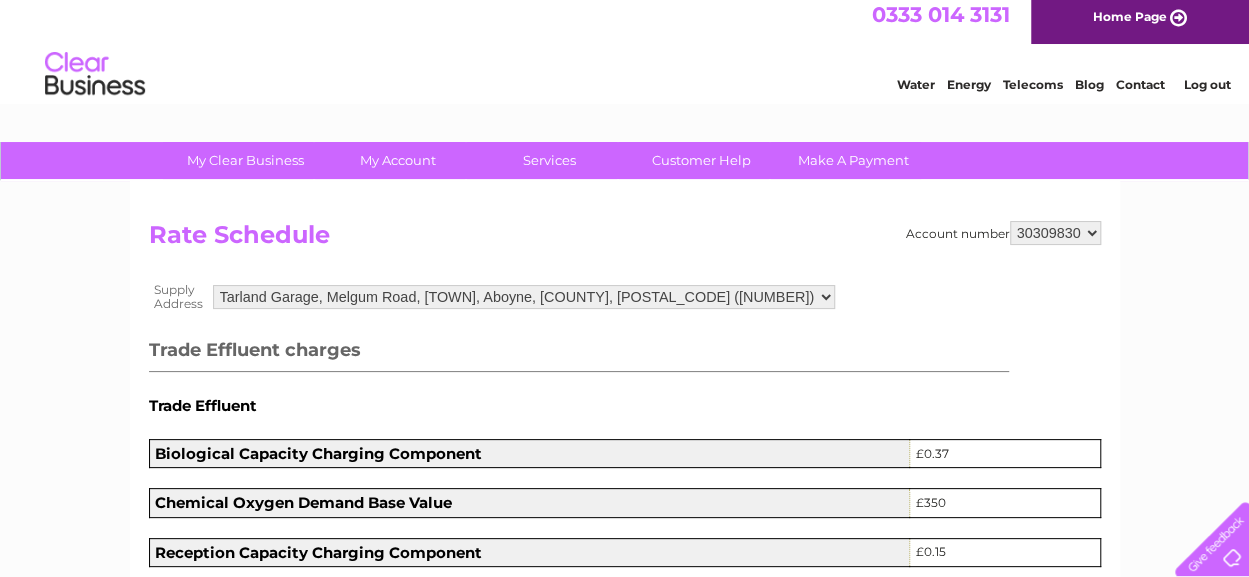 scroll, scrollTop: 0, scrollLeft: 0, axis: both 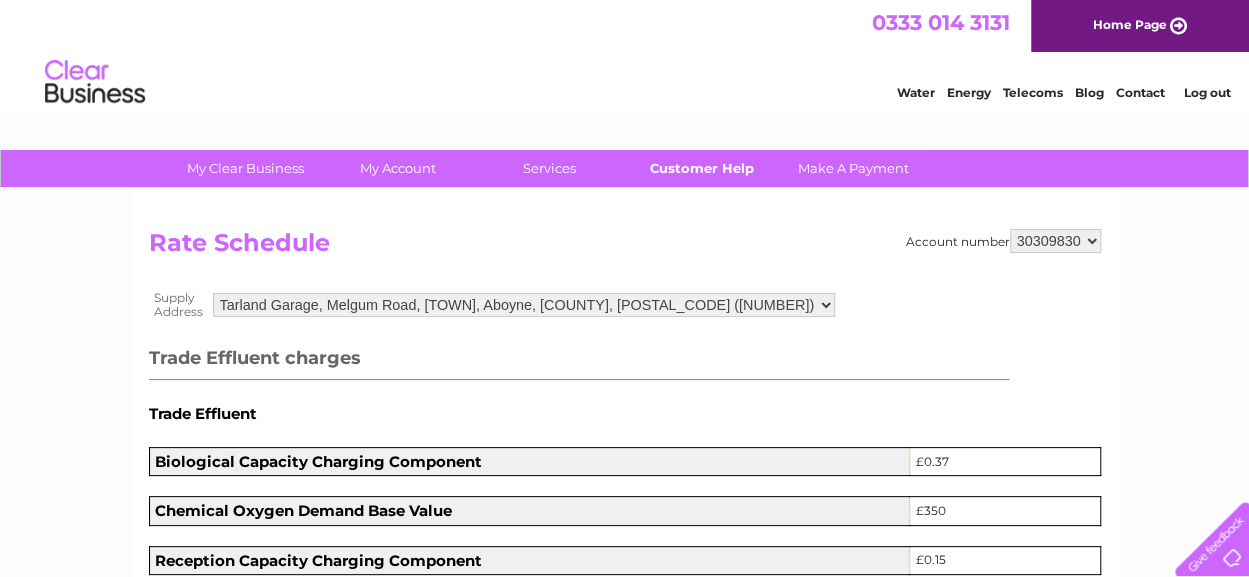 click on "Customer Help" at bounding box center (701, 168) 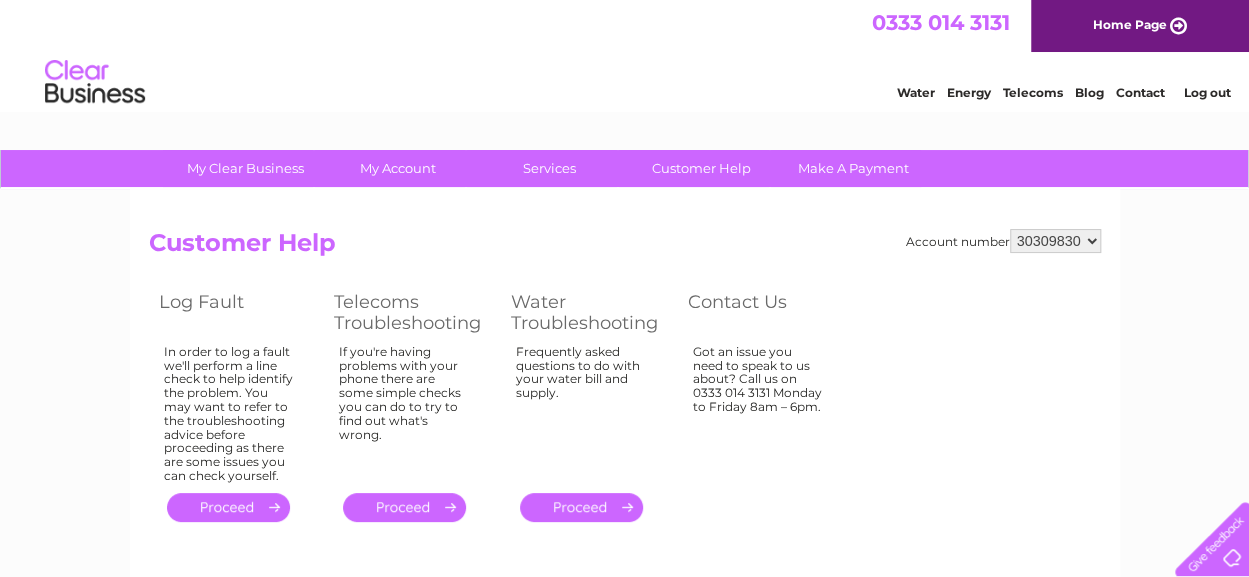 click on "30309830" at bounding box center [1055, 241] 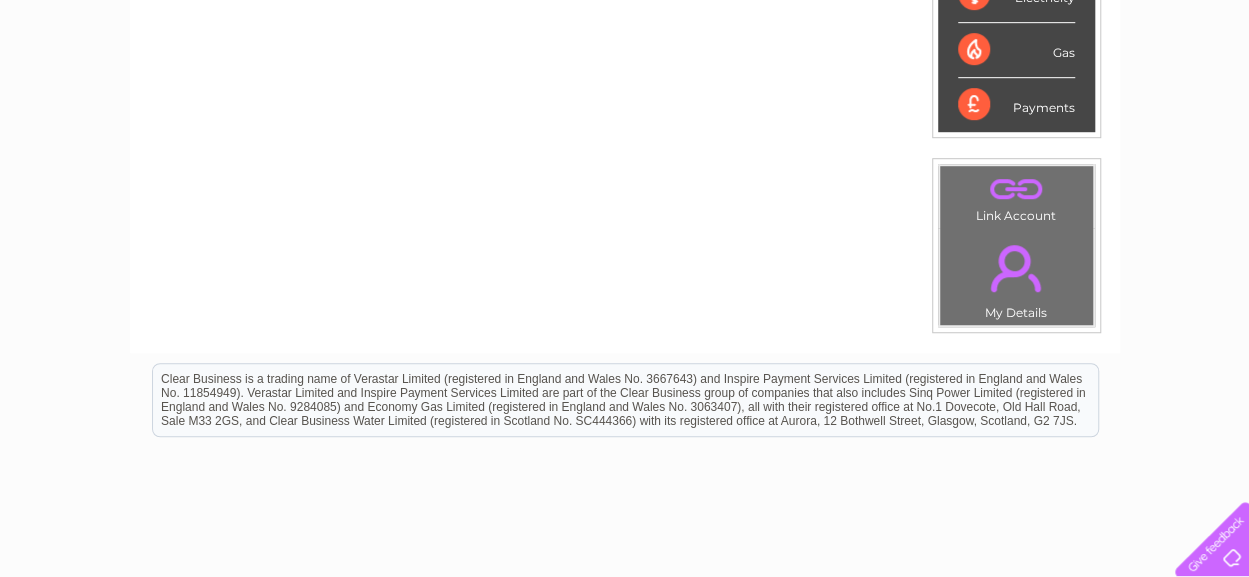 scroll, scrollTop: 412, scrollLeft: 0, axis: vertical 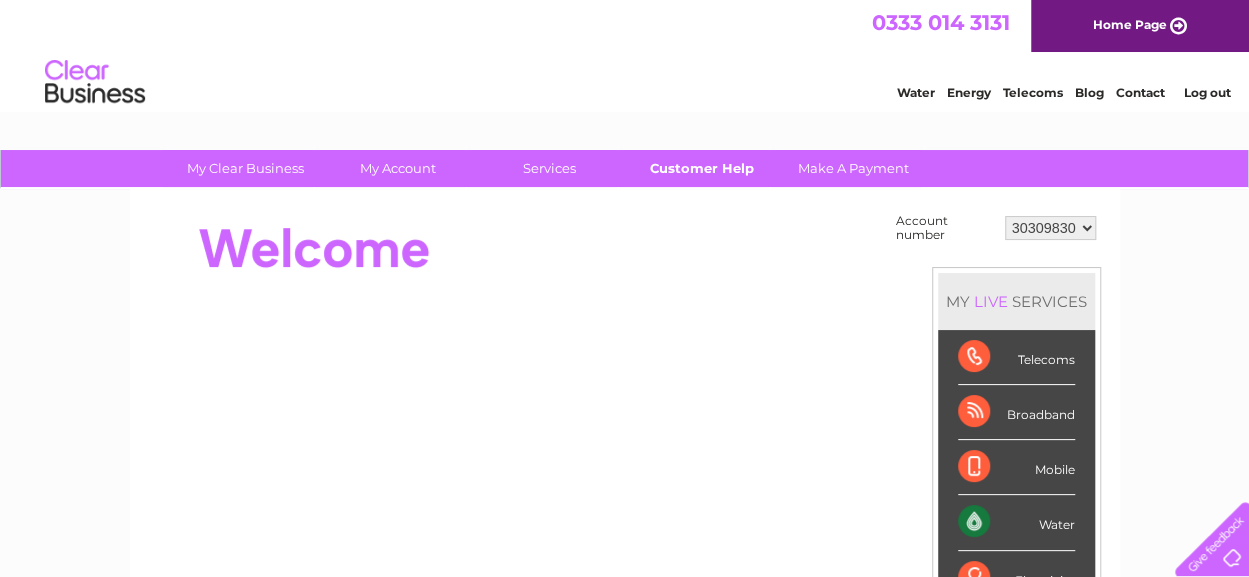 click on "Customer Help" at bounding box center (701, 168) 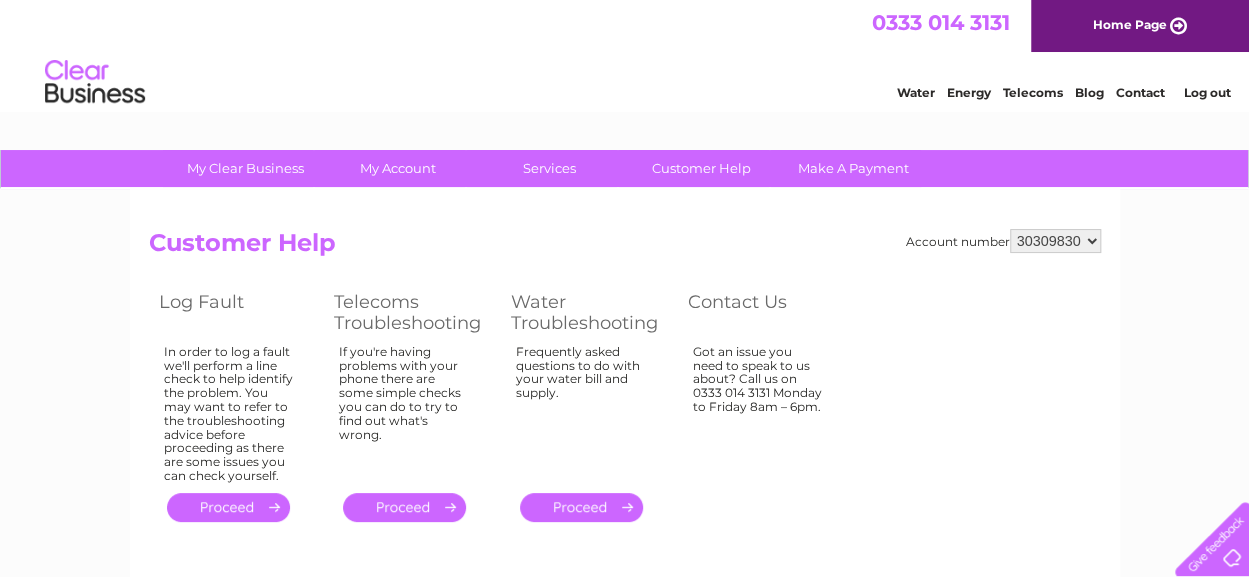 scroll, scrollTop: 0, scrollLeft: 0, axis: both 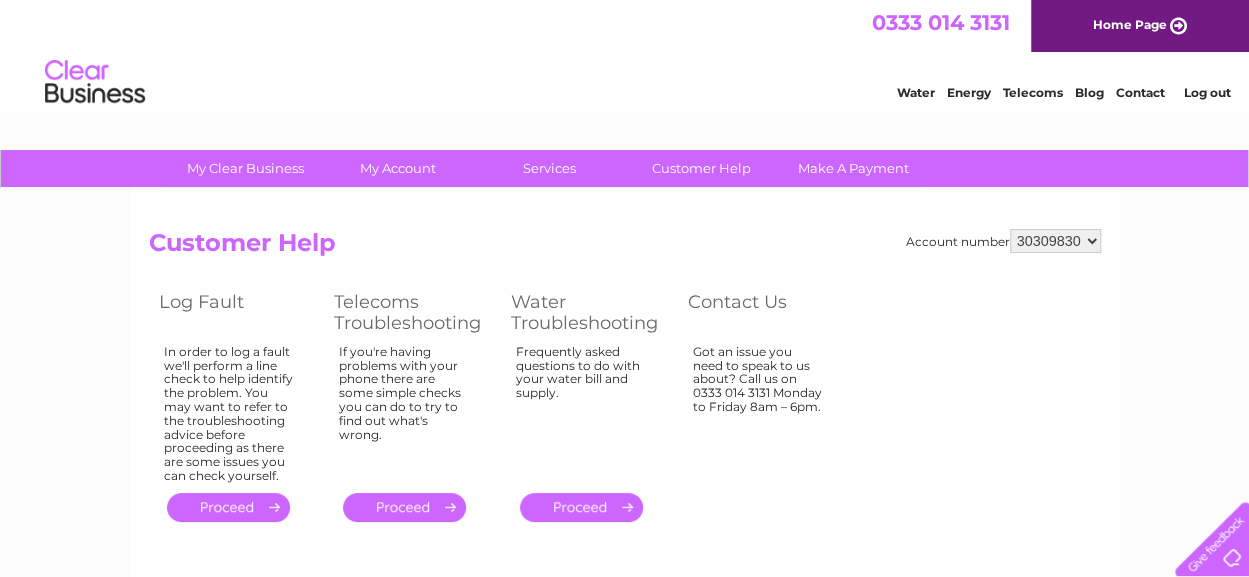 click at bounding box center [1208, 535] 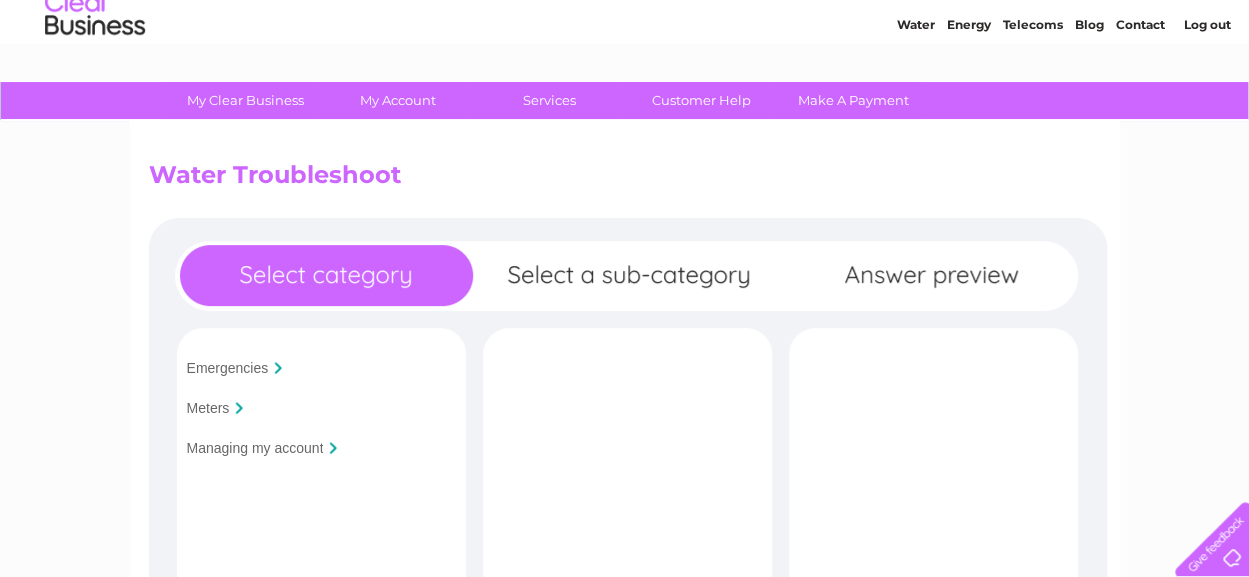 scroll, scrollTop: 200, scrollLeft: 0, axis: vertical 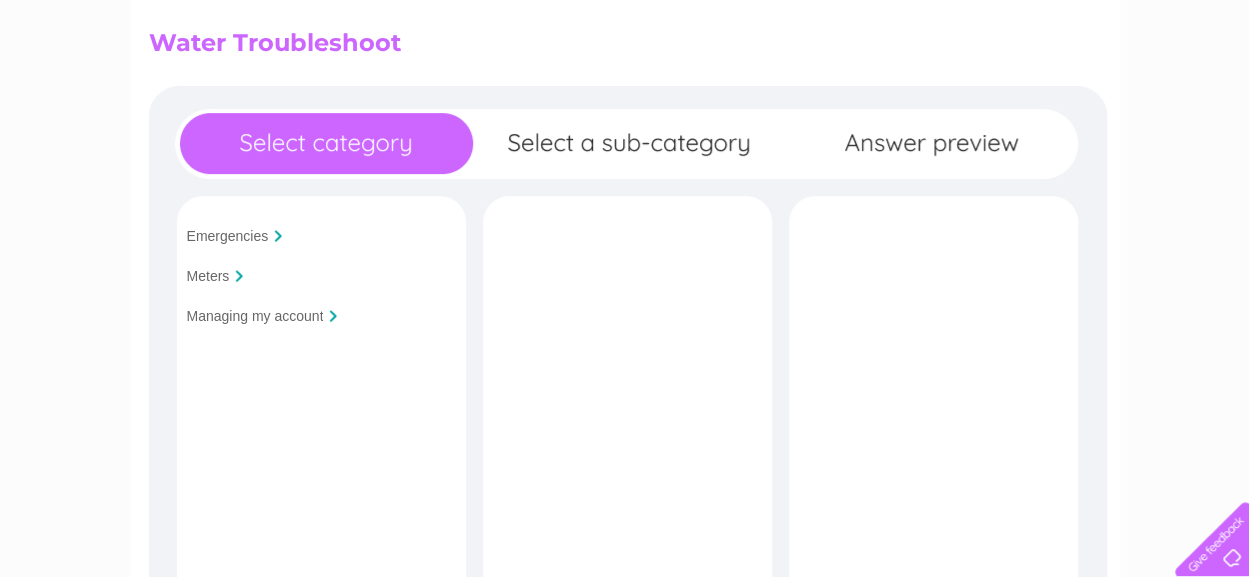 click on "Managing my account" at bounding box center [255, 316] 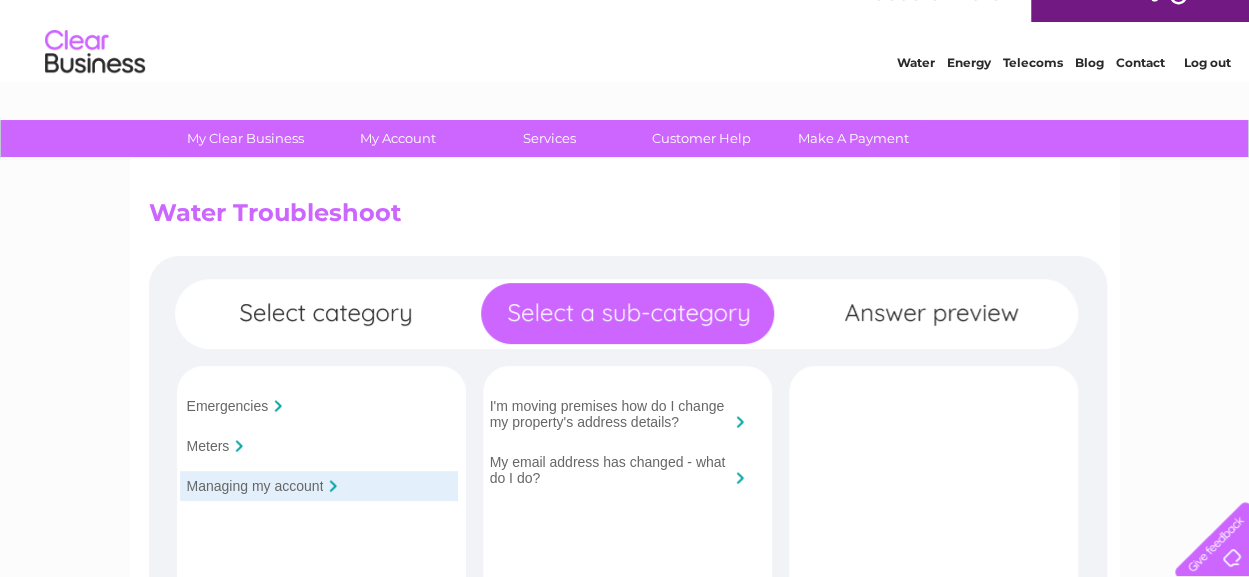scroll, scrollTop: 0, scrollLeft: 0, axis: both 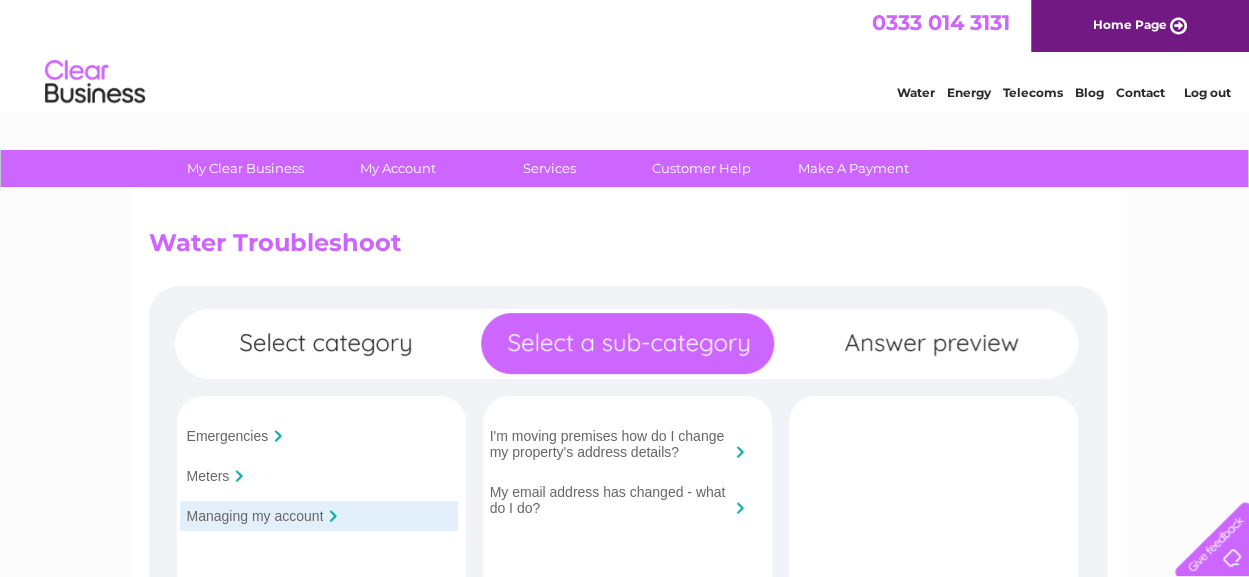 click on "Contact" at bounding box center (1140, 92) 